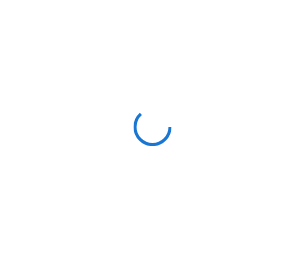 scroll, scrollTop: 0, scrollLeft: 0, axis: both 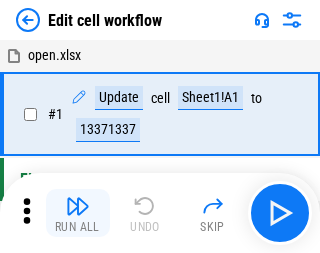 click at bounding box center (78, 206) 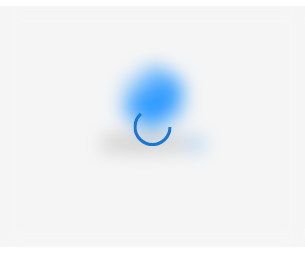 scroll, scrollTop: 0, scrollLeft: 0, axis: both 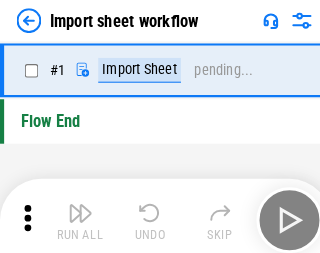 click at bounding box center (78, 206) 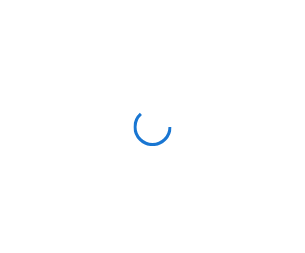 scroll, scrollTop: 0, scrollLeft: 0, axis: both 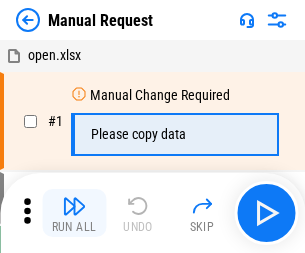 click at bounding box center (74, 206) 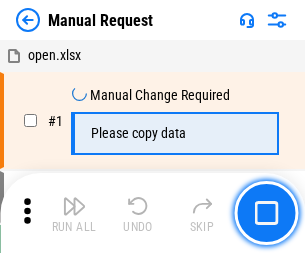 scroll, scrollTop: 68, scrollLeft: 0, axis: vertical 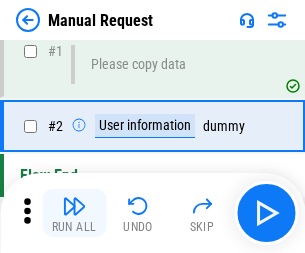 click at bounding box center [74, 206] 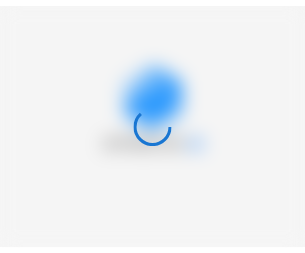scroll, scrollTop: 0, scrollLeft: 0, axis: both 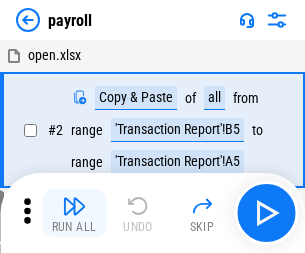 click at bounding box center (74, 206) 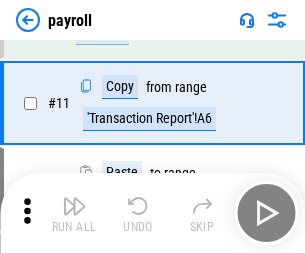 scroll, scrollTop: 122, scrollLeft: 0, axis: vertical 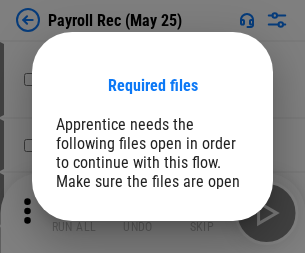 click on "Open" at bounding box center (209, 287) 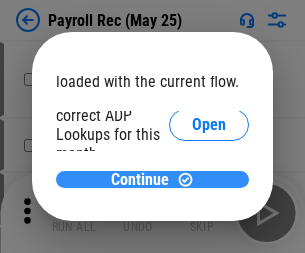 click on "Continue" at bounding box center [140, 180] 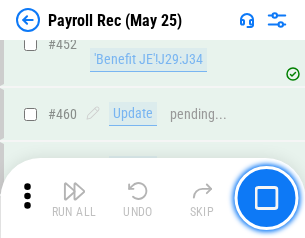 scroll, scrollTop: 10658, scrollLeft: 0, axis: vertical 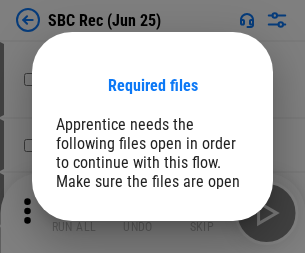 click on "Open" at bounding box center [209, 287] 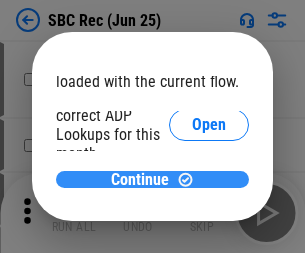 click on "Continue" at bounding box center [140, 180] 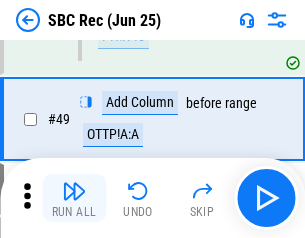 click at bounding box center (74, 191) 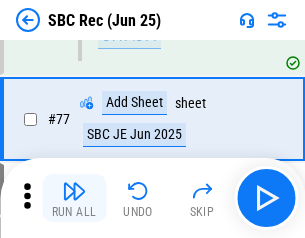 click at bounding box center (74, 191) 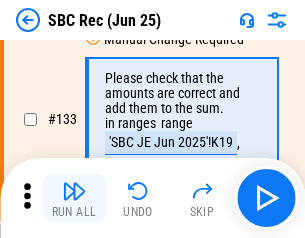 click at bounding box center [74, 191] 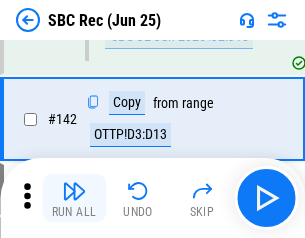 click at bounding box center (74, 191) 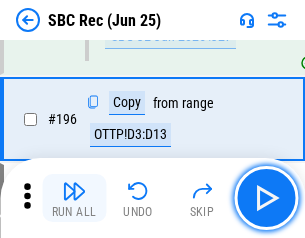 click at bounding box center (74, 191) 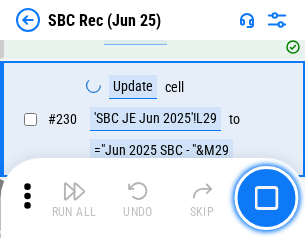 scroll, scrollTop: 6410, scrollLeft: 0, axis: vertical 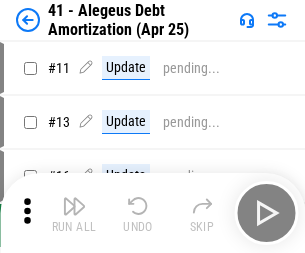 click at bounding box center (74, 206) 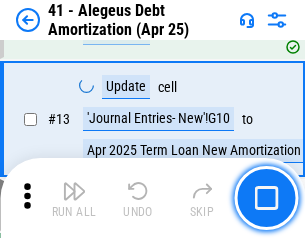 scroll, scrollTop: 247, scrollLeft: 0, axis: vertical 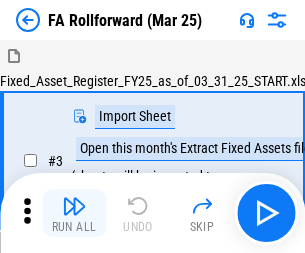 click at bounding box center [74, 206] 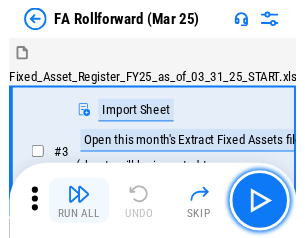 scroll, scrollTop: 184, scrollLeft: 0, axis: vertical 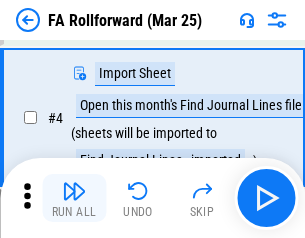 click at bounding box center (74, 191) 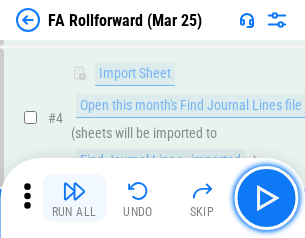 scroll, scrollTop: 313, scrollLeft: 0, axis: vertical 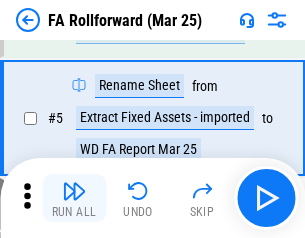 click at bounding box center [74, 191] 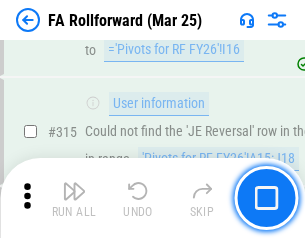 scroll, scrollTop: 9517, scrollLeft: 0, axis: vertical 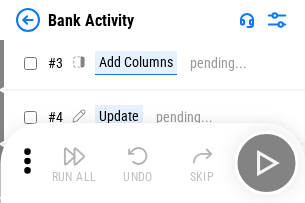 click at bounding box center [74, 156] 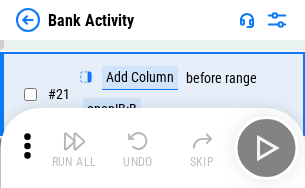 scroll, scrollTop: 536, scrollLeft: 0, axis: vertical 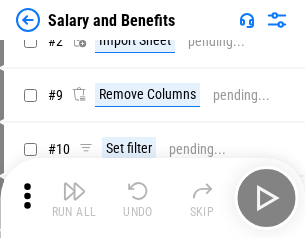 click at bounding box center (74, 191) 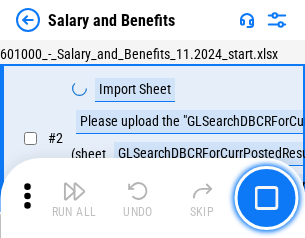 scroll, scrollTop: 145, scrollLeft: 0, axis: vertical 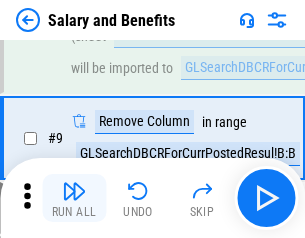 click at bounding box center [74, 191] 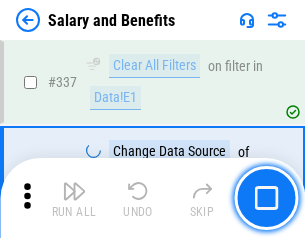 scroll, scrollTop: 9364, scrollLeft: 0, axis: vertical 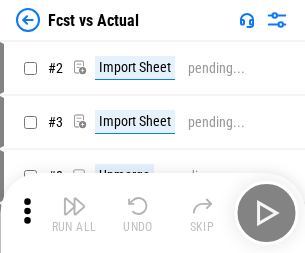 click at bounding box center [74, 206] 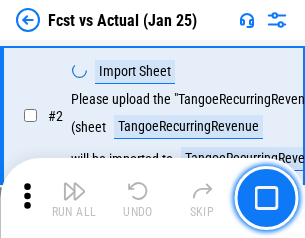 scroll, scrollTop: 187, scrollLeft: 0, axis: vertical 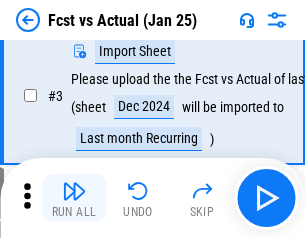 click at bounding box center [74, 191] 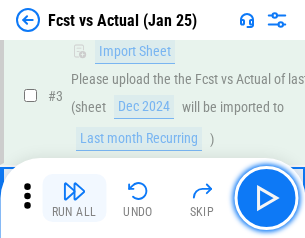 scroll, scrollTop: 300, scrollLeft: 0, axis: vertical 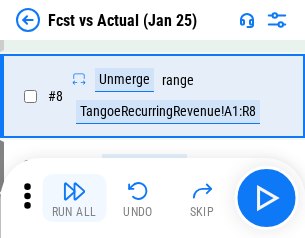 click at bounding box center (74, 191) 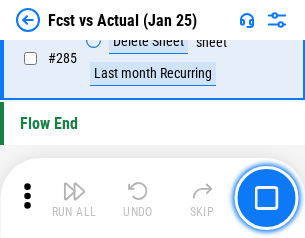 scroll, scrollTop: 9465, scrollLeft: 0, axis: vertical 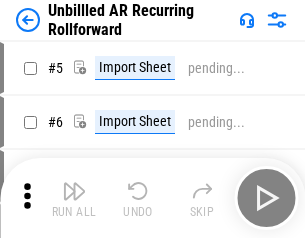 click at bounding box center [74, 191] 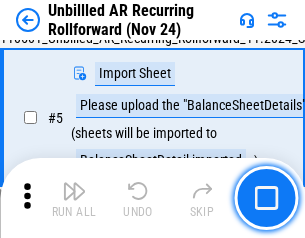 scroll, scrollTop: 188, scrollLeft: 0, axis: vertical 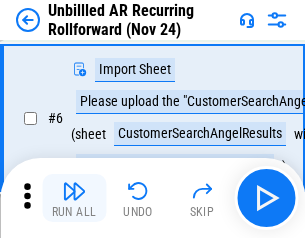 click at bounding box center (74, 191) 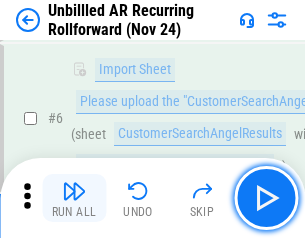 scroll, scrollTop: 322, scrollLeft: 0, axis: vertical 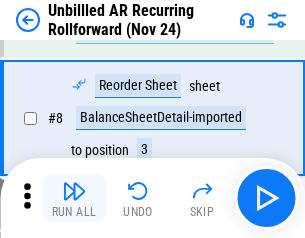 click at bounding box center [74, 191] 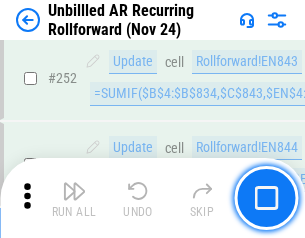 scroll, scrollTop: 6793, scrollLeft: 0, axis: vertical 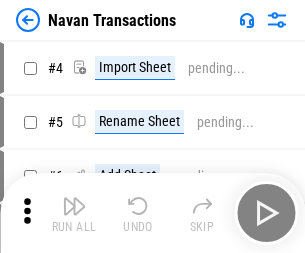 click at bounding box center [74, 206] 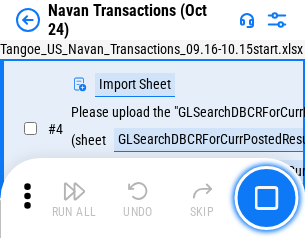 scroll, scrollTop: 168, scrollLeft: 0, axis: vertical 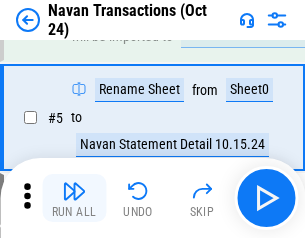 click at bounding box center [74, 191] 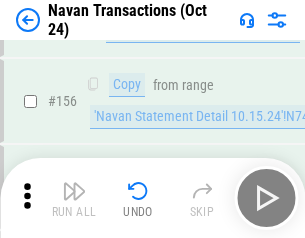 scroll, scrollTop: 6484, scrollLeft: 0, axis: vertical 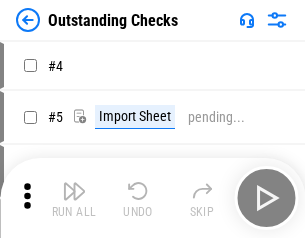 click at bounding box center (74, 191) 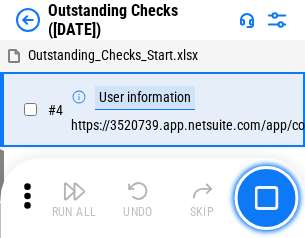 scroll, scrollTop: 209, scrollLeft: 0, axis: vertical 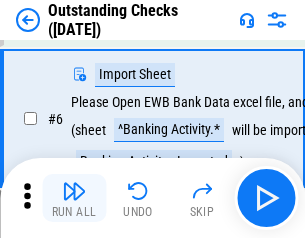 click at bounding box center (74, 191) 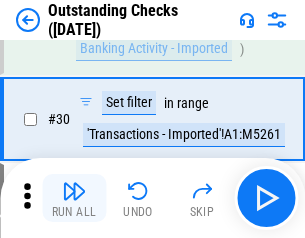 click at bounding box center [74, 191] 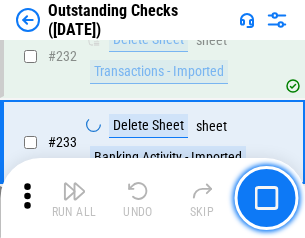 scroll, scrollTop: 6027, scrollLeft: 0, axis: vertical 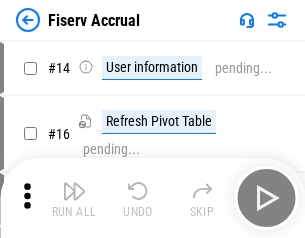click at bounding box center [74, 191] 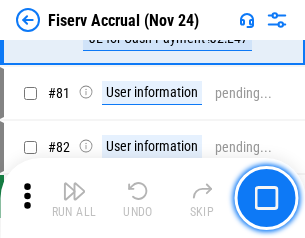 scroll, scrollTop: 2605, scrollLeft: 0, axis: vertical 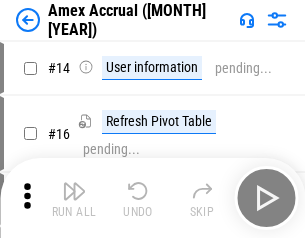 click at bounding box center [74, 191] 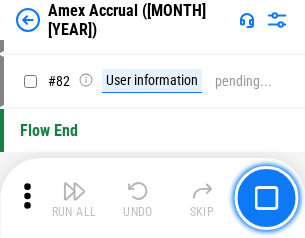 scroll, scrollTop: 2550, scrollLeft: 0, axis: vertical 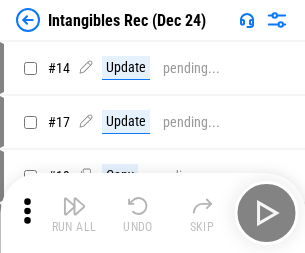 click at bounding box center (74, 206) 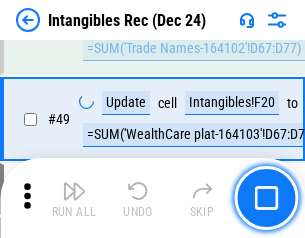 scroll, scrollTop: 779, scrollLeft: 0, axis: vertical 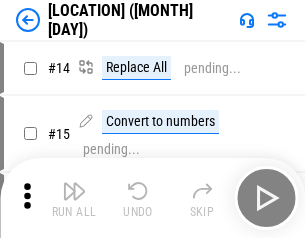 click at bounding box center [74, 191] 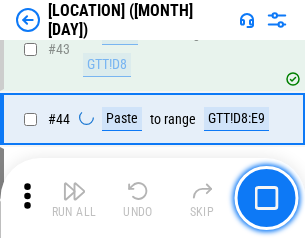 scroll, scrollTop: 2501, scrollLeft: 0, axis: vertical 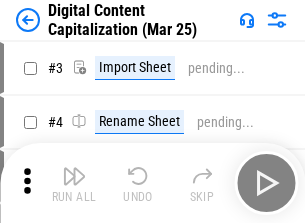 click at bounding box center [74, 176] 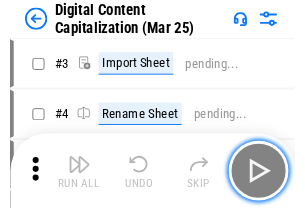 scroll, scrollTop: 187, scrollLeft: 0, axis: vertical 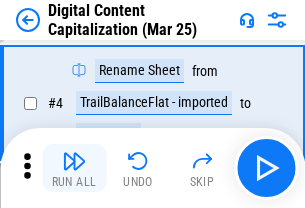 click at bounding box center (74, 161) 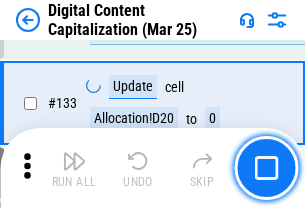 scroll, scrollTop: 2121, scrollLeft: 0, axis: vertical 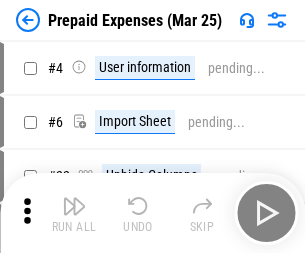 click at bounding box center [74, 206] 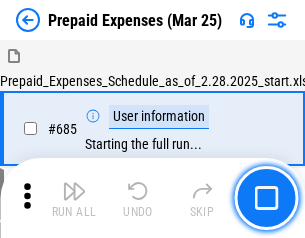 scroll, scrollTop: 4993, scrollLeft: 0, axis: vertical 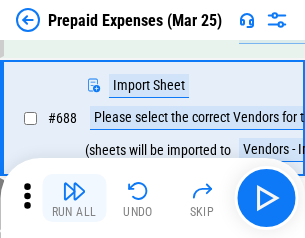 click at bounding box center (74, 191) 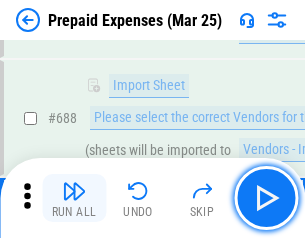 scroll, scrollTop: 5095, scrollLeft: 0, axis: vertical 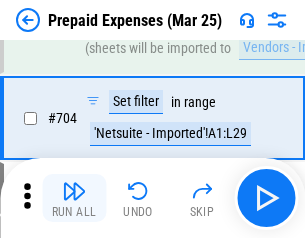 click at bounding box center [74, 191] 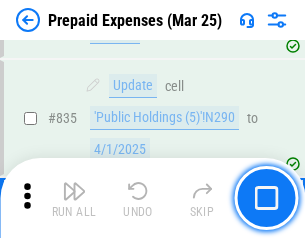 scroll, scrollTop: 7985, scrollLeft: 0, axis: vertical 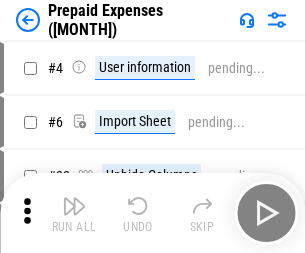 click at bounding box center (74, 206) 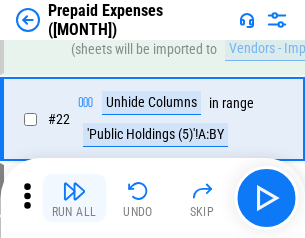 click at bounding box center [74, 191] 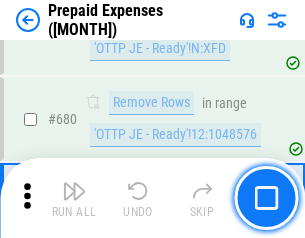 scroll, scrollTop: 6734, scrollLeft: 0, axis: vertical 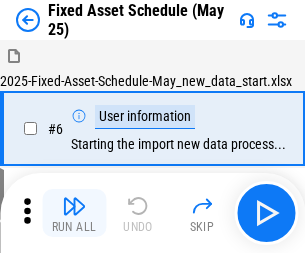 click at bounding box center [74, 206] 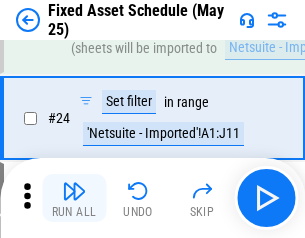 click at bounding box center (74, 191) 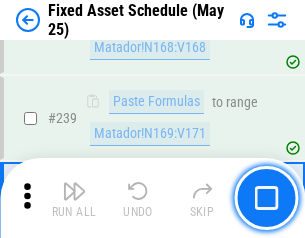scroll, scrollTop: 6149, scrollLeft: 0, axis: vertical 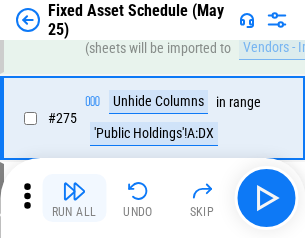 click at bounding box center (74, 191) 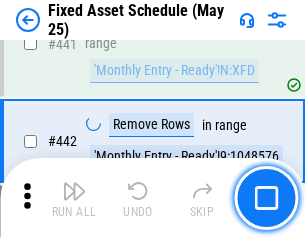 scroll, scrollTop: 8848, scrollLeft: 0, axis: vertical 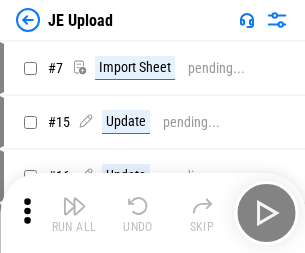 click at bounding box center [74, 206] 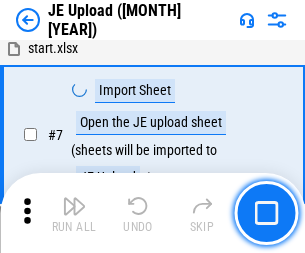 scroll, scrollTop: 145, scrollLeft: 0, axis: vertical 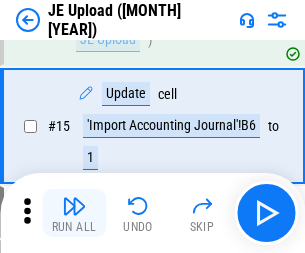 click at bounding box center (74, 206) 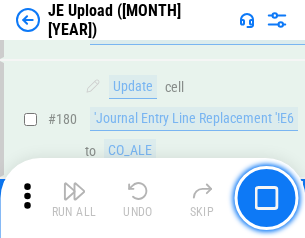 scroll, scrollTop: 4223, scrollLeft: 0, axis: vertical 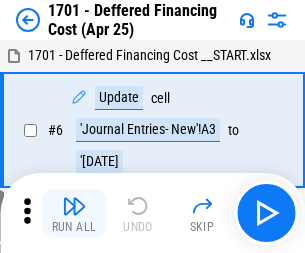 click at bounding box center [74, 206] 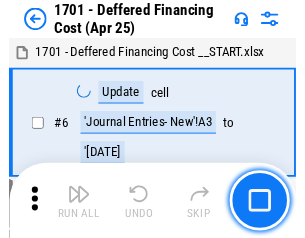 scroll, scrollTop: 247, scrollLeft: 0, axis: vertical 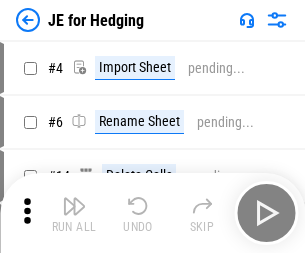 click at bounding box center (74, 206) 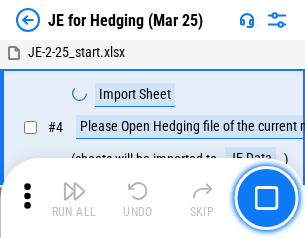 scroll, scrollTop: 113, scrollLeft: 0, axis: vertical 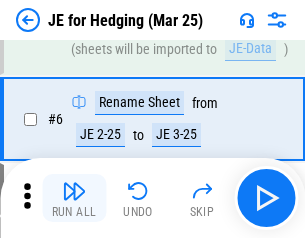 click at bounding box center (74, 191) 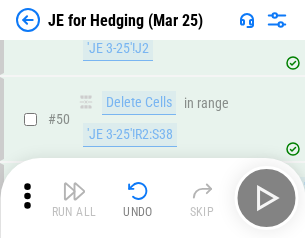 scroll, scrollTop: 1295, scrollLeft: 0, axis: vertical 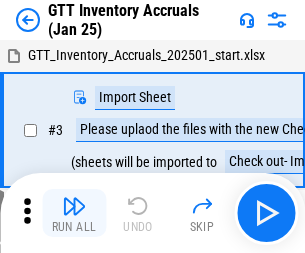 click at bounding box center [74, 206] 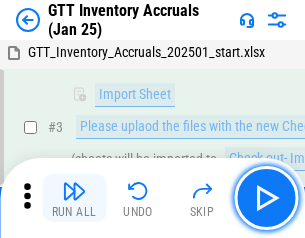 scroll, scrollTop: 129, scrollLeft: 0, axis: vertical 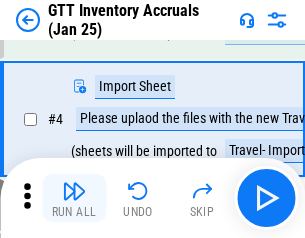 click at bounding box center [74, 191] 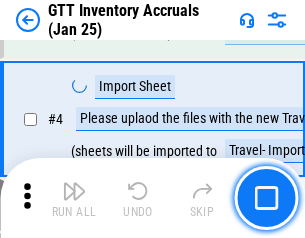 scroll, scrollTop: 231, scrollLeft: 0, axis: vertical 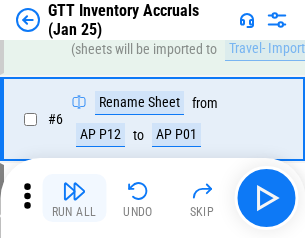 click at bounding box center (74, 191) 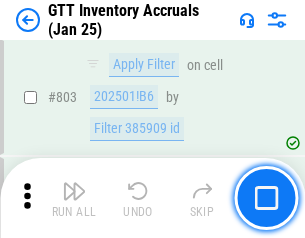 scroll, scrollTop: 15134, scrollLeft: 0, axis: vertical 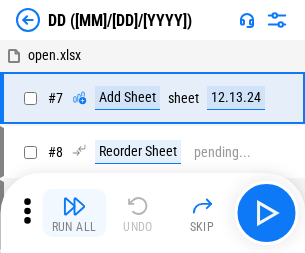click at bounding box center (74, 206) 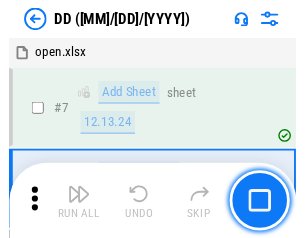 scroll, scrollTop: 201, scrollLeft: 0, axis: vertical 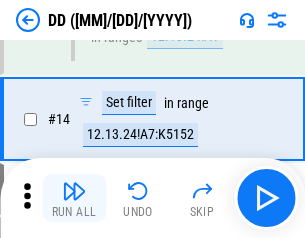 click at bounding box center (74, 191) 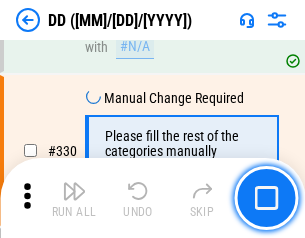 scroll, scrollTop: 8788, scrollLeft: 0, axis: vertical 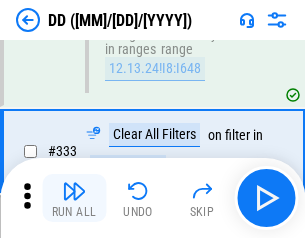click at bounding box center (74, 191) 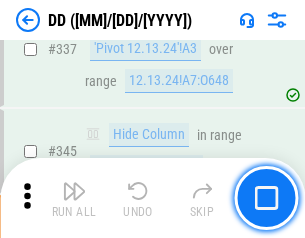 scroll, scrollTop: 9296, scrollLeft: 0, axis: vertical 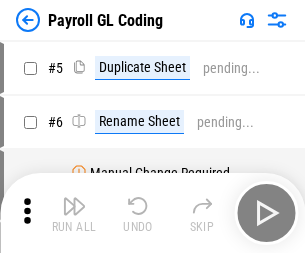 click at bounding box center (74, 206) 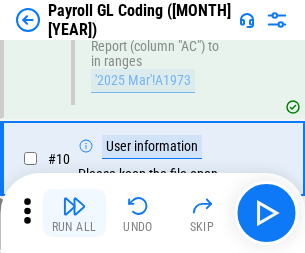 click at bounding box center (74, 206) 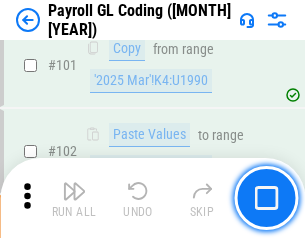 scroll, scrollTop: 4684, scrollLeft: 0, axis: vertical 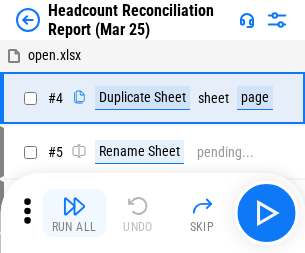 click at bounding box center (74, 206) 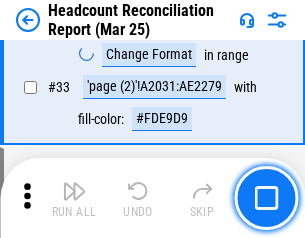 scroll, scrollTop: 1834, scrollLeft: 0, axis: vertical 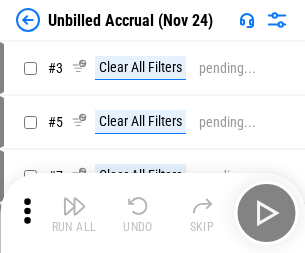 click at bounding box center (74, 206) 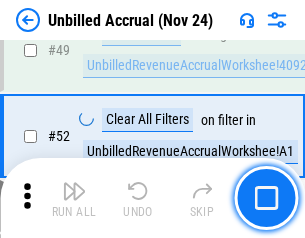 scroll, scrollTop: 1814, scrollLeft: 0, axis: vertical 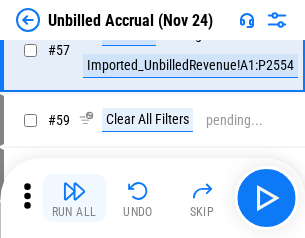 click at bounding box center [74, 191] 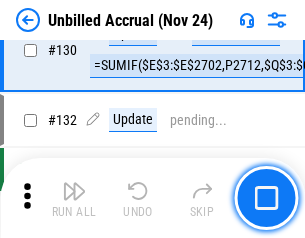 scroll, scrollTop: 5934, scrollLeft: 0, axis: vertical 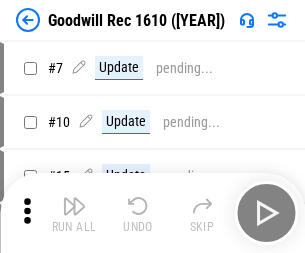 click at bounding box center (74, 206) 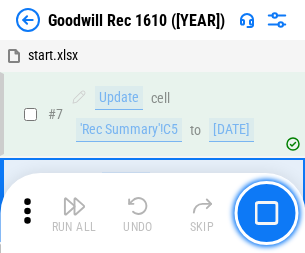 scroll, scrollTop: 342, scrollLeft: 0, axis: vertical 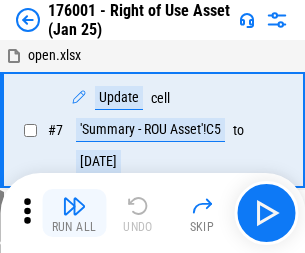 click at bounding box center (74, 206) 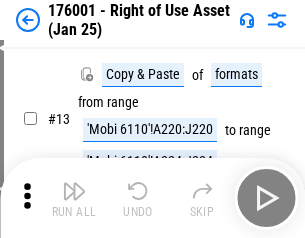 scroll, scrollTop: 129, scrollLeft: 0, axis: vertical 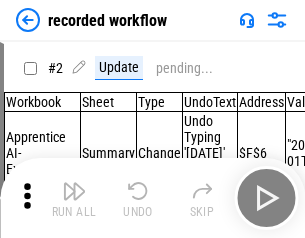 click at bounding box center [74, 191] 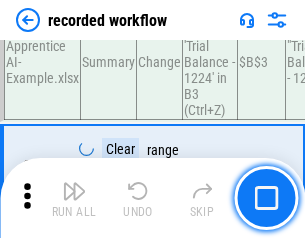 scroll, scrollTop: 6251, scrollLeft: 0, axis: vertical 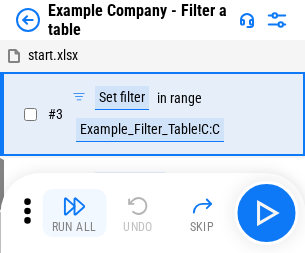 click at bounding box center (74, 206) 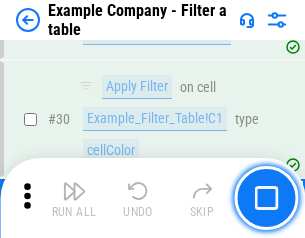 scroll, scrollTop: 1837, scrollLeft: 0, axis: vertical 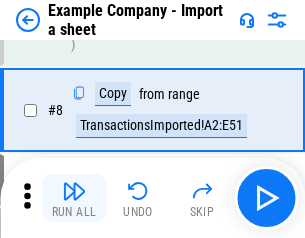 click at bounding box center (74, 191) 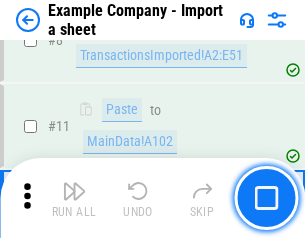 scroll, scrollTop: 426, scrollLeft: 0, axis: vertical 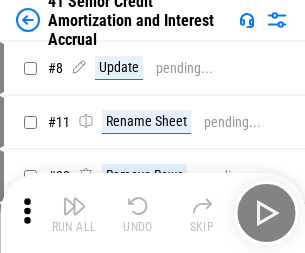 click at bounding box center (74, 206) 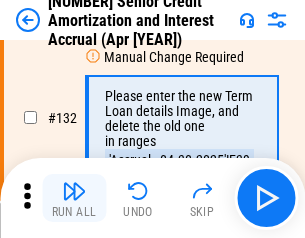 click at bounding box center (74, 191) 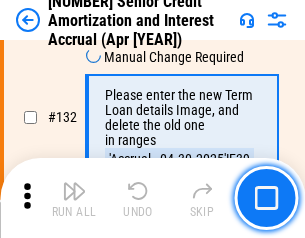 scroll, scrollTop: 2045, scrollLeft: 0, axis: vertical 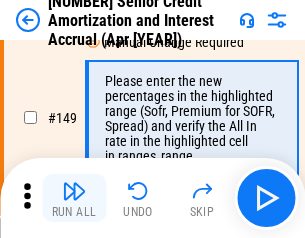 click at bounding box center (74, 191) 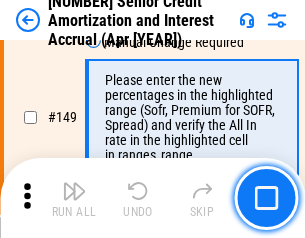 scroll, scrollTop: 2232, scrollLeft: 0, axis: vertical 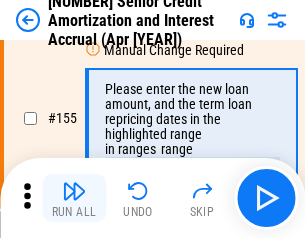 click at bounding box center (74, 191) 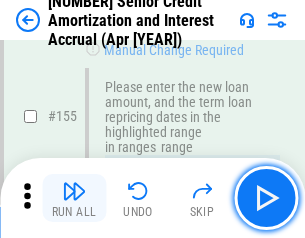 scroll, scrollTop: 2363, scrollLeft: 0, axis: vertical 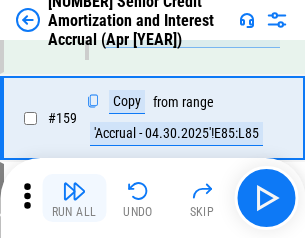 click at bounding box center [74, 191] 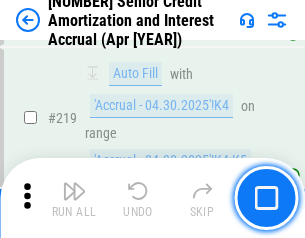 scroll, scrollTop: 4404, scrollLeft: 0, axis: vertical 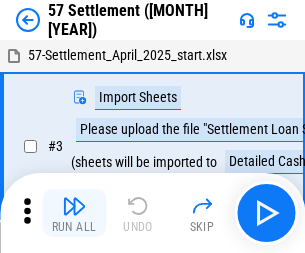 click at bounding box center [74, 206] 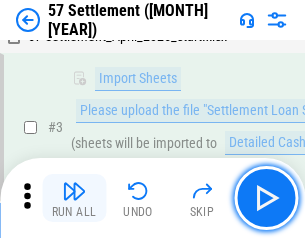 scroll, scrollTop: 145, scrollLeft: 0, axis: vertical 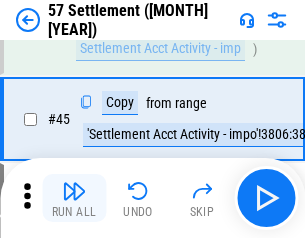 click at bounding box center (74, 191) 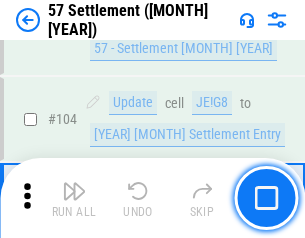 scroll, scrollTop: 1263, scrollLeft: 0, axis: vertical 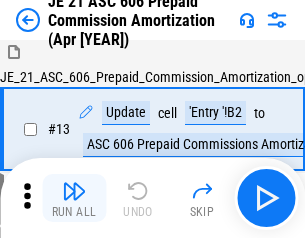 click at bounding box center (74, 191) 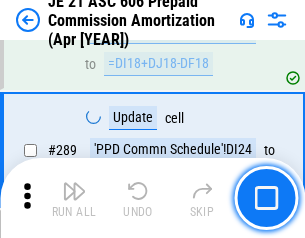 scroll, scrollTop: 3680, scrollLeft: 0, axis: vertical 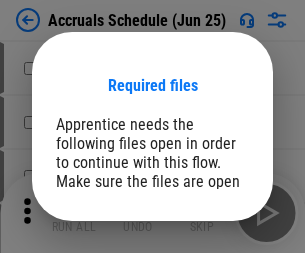 click on "Open" at bounding box center [209, 278] 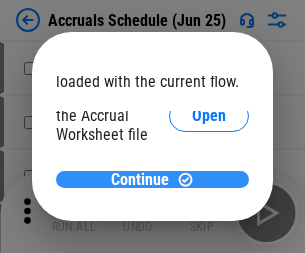 click on "Continue" at bounding box center [140, 180] 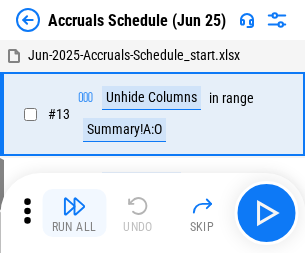 click at bounding box center [74, 206] 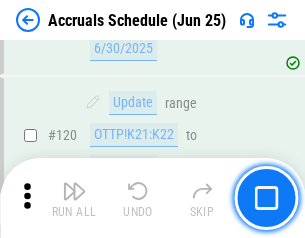 scroll, scrollTop: 2736, scrollLeft: 0, axis: vertical 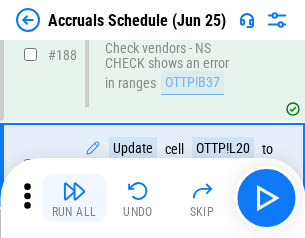 click at bounding box center [74, 191] 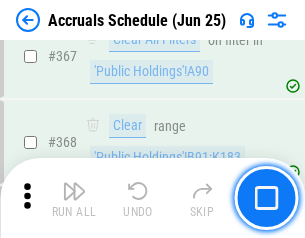 scroll, scrollTop: 6200, scrollLeft: 0, axis: vertical 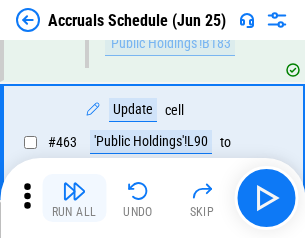 click at bounding box center (74, 191) 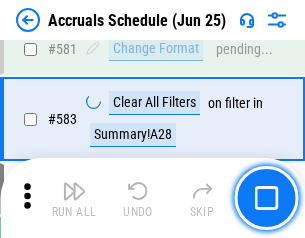 scroll, scrollTop: 8907, scrollLeft: 0, axis: vertical 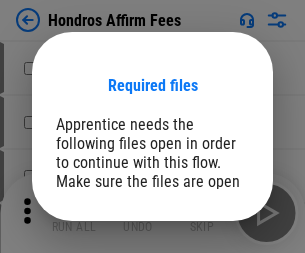 click on "Open" at bounding box center [209, 268] 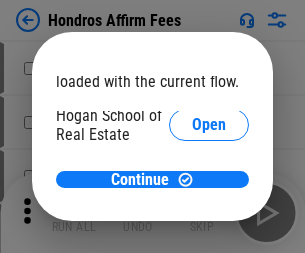 click on "Open" at bounding box center (209, 221) 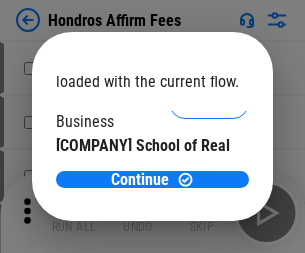 click on "Open" at bounding box center [209, 195] 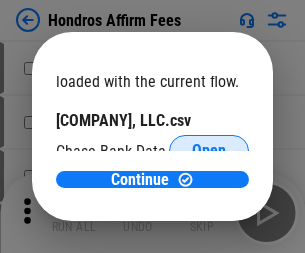 click on "Open" at bounding box center (209, 151) 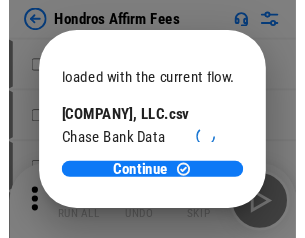 scroll, scrollTop: 314, scrollLeft: 0, axis: vertical 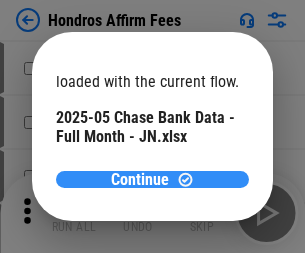 click on "Continue" at bounding box center (140, 180) 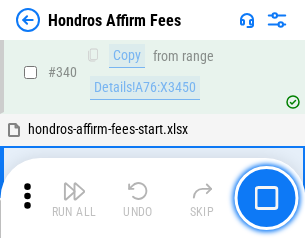 scroll, scrollTop: 4545, scrollLeft: 0, axis: vertical 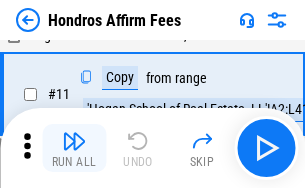 click at bounding box center [74, 141] 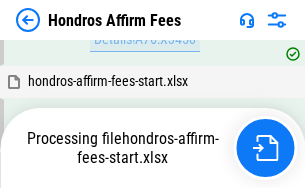 scroll, scrollTop: 4570, scrollLeft: 0, axis: vertical 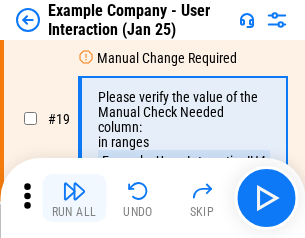click at bounding box center (74, 191) 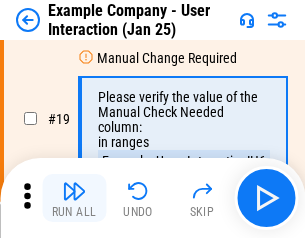 click at bounding box center [74, 191] 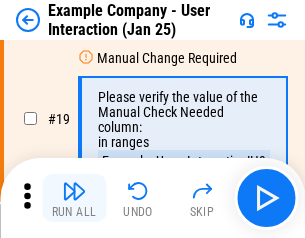 click at bounding box center (74, 191) 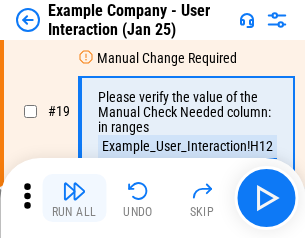 click at bounding box center (74, 191) 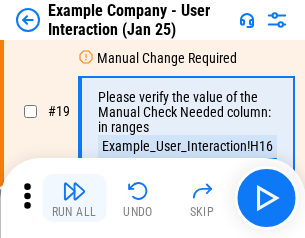 click at bounding box center (74, 191) 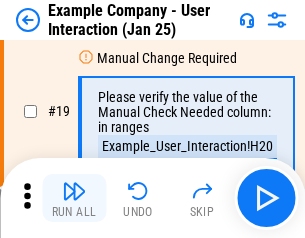 click at bounding box center [74, 191] 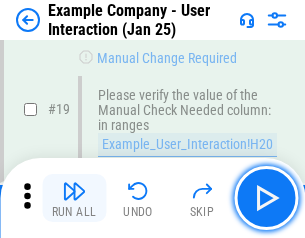 scroll, scrollTop: 537, scrollLeft: 0, axis: vertical 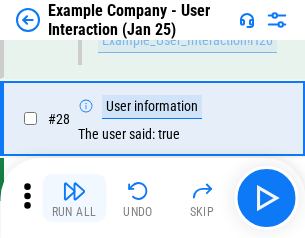click at bounding box center [74, 191] 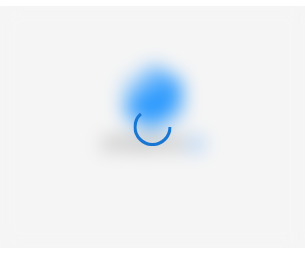 scroll, scrollTop: 0, scrollLeft: 0, axis: both 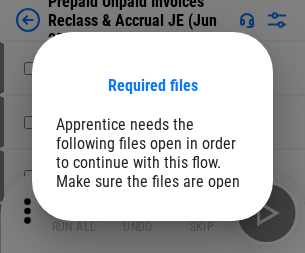 click on "Open" at bounding box center (209, 278) 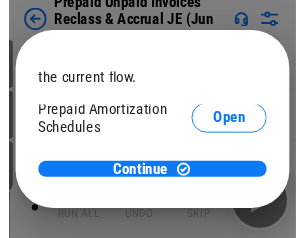 scroll, scrollTop: 119, scrollLeft: 0, axis: vertical 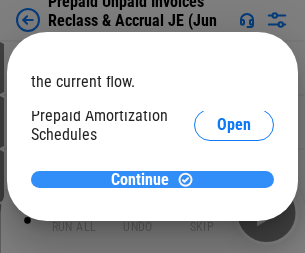 click on "Continue" at bounding box center (140, 180) 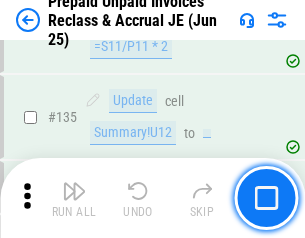 scroll, scrollTop: 2592, scrollLeft: 0, axis: vertical 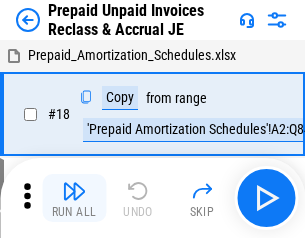 click at bounding box center [74, 191] 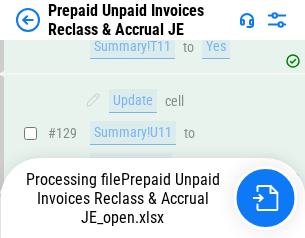 scroll, scrollTop: 2592, scrollLeft: 0, axis: vertical 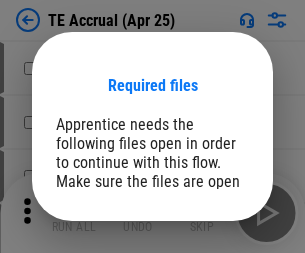 click on "Open" at bounding box center (209, 287) 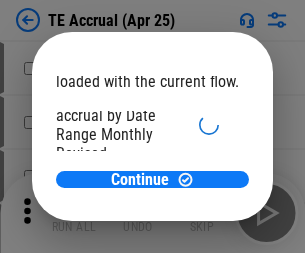 scroll, scrollTop: 119, scrollLeft: 0, axis: vertical 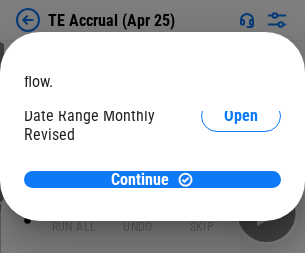 click on "Open" at bounding box center (241, 192) 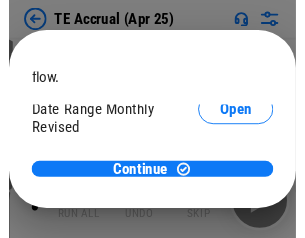 scroll, scrollTop: 93, scrollLeft: 0, axis: vertical 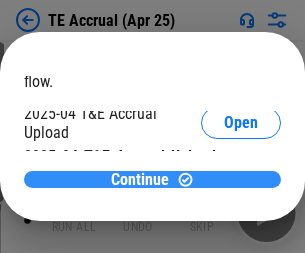 click on "Continue" at bounding box center (140, 180) 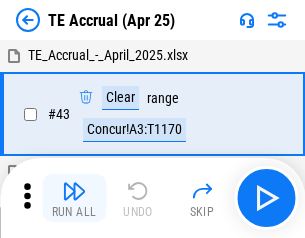 click at bounding box center [74, 191] 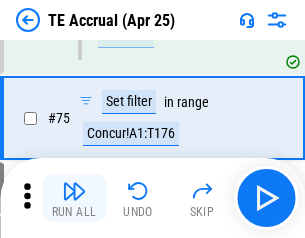 click at bounding box center [74, 191] 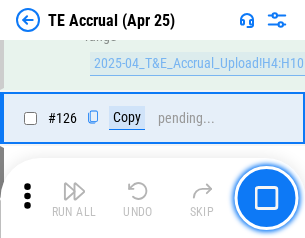 scroll, scrollTop: 3928, scrollLeft: 0, axis: vertical 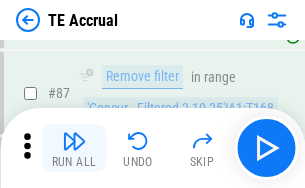 click at bounding box center [74, 141] 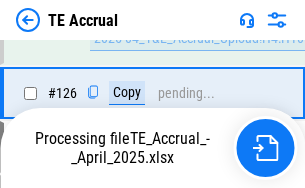 scroll, scrollTop: 3930, scrollLeft: 0, axis: vertical 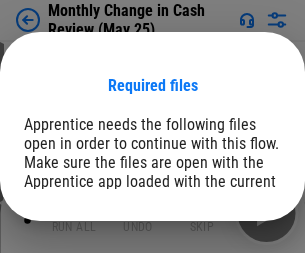 click on "Open" at bounding box center (241, 246) 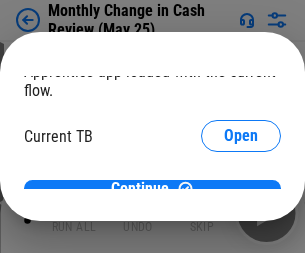 click on "Open" at bounding box center [241, 197] 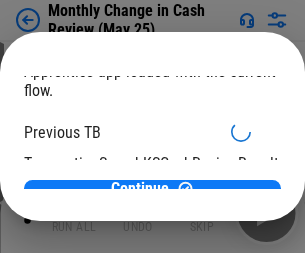 scroll, scrollTop: 65, scrollLeft: 0, axis: vertical 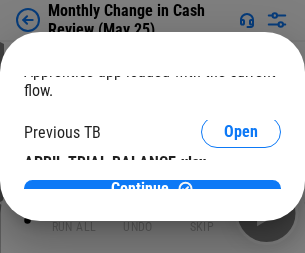 click on "Open" at bounding box center (326, 193) 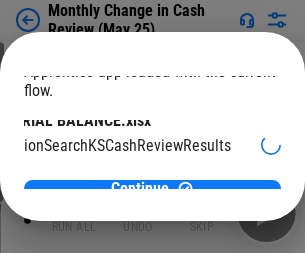 scroll, scrollTop: 126, scrollLeft: 80, axis: both 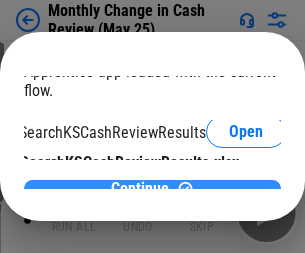 click on "Continue" at bounding box center [140, 189] 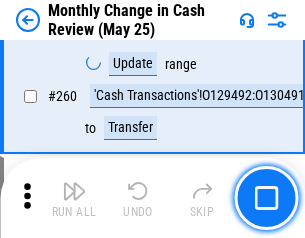 scroll, scrollTop: 5043, scrollLeft: 0, axis: vertical 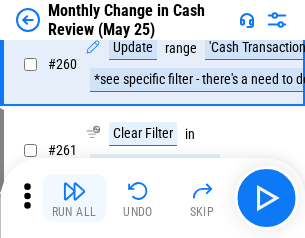 click at bounding box center (74, 191) 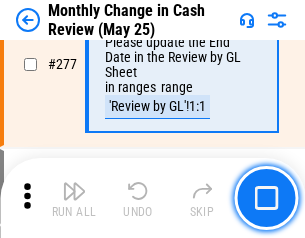 scroll, scrollTop: 6051, scrollLeft: 0, axis: vertical 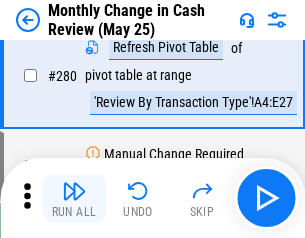click at bounding box center (74, 191) 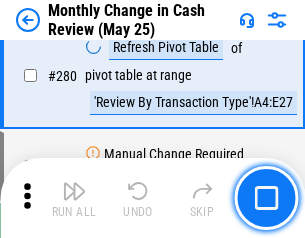 scroll, scrollTop: 6194, scrollLeft: 0, axis: vertical 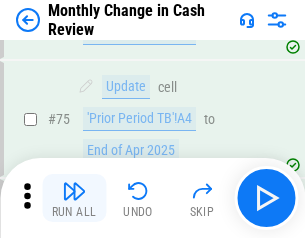 click at bounding box center (74, 191) 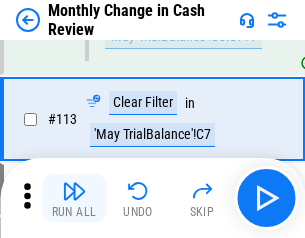 click at bounding box center (74, 191) 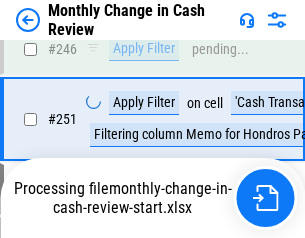 scroll, scrollTop: 4988, scrollLeft: 0, axis: vertical 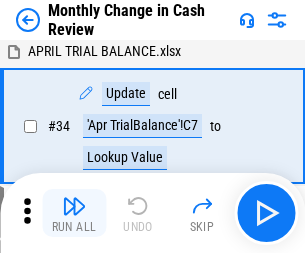 click at bounding box center (74, 206) 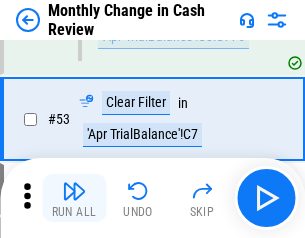 click at bounding box center (74, 191) 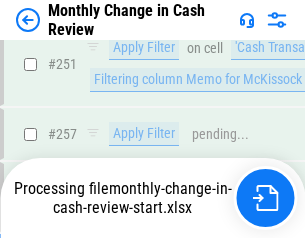 scroll, scrollTop: 4941, scrollLeft: 0, axis: vertical 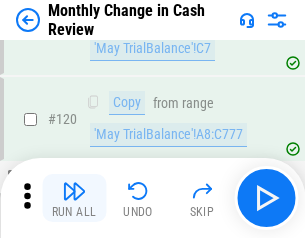 click at bounding box center [74, 191] 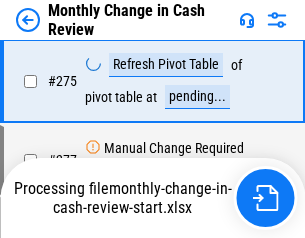 scroll, scrollTop: 6028, scrollLeft: 0, axis: vertical 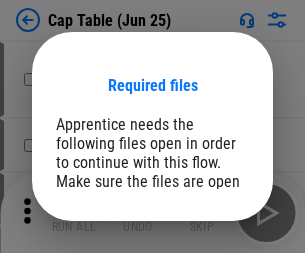 click on "Open" at bounding box center [209, 268] 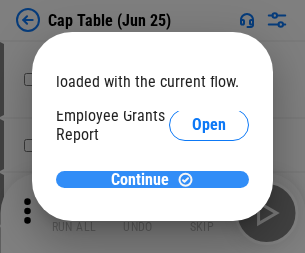 click on "Continue" at bounding box center [140, 180] 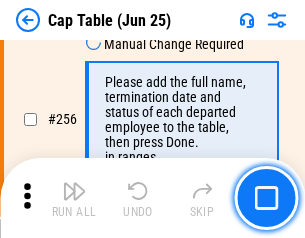 scroll, scrollTop: 9435, scrollLeft: 0, axis: vertical 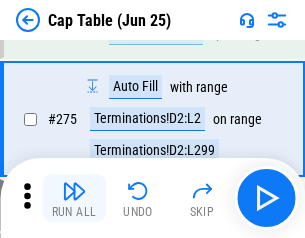 click at bounding box center [74, 191] 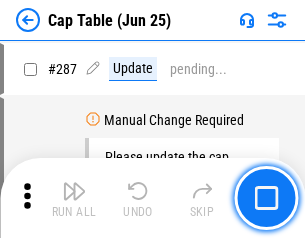 scroll, scrollTop: 10343, scrollLeft: 0, axis: vertical 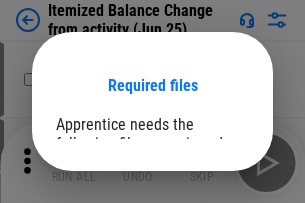 click on "Open" at bounding box center (209, 278) 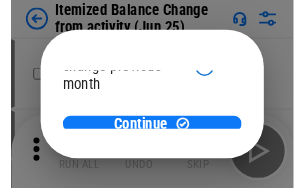 scroll, scrollTop: 146, scrollLeft: 0, axis: vertical 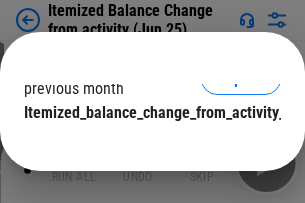 click on "Continue" at bounding box center (140, 153) 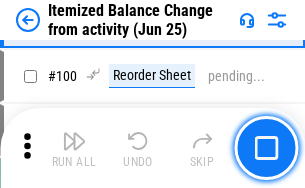 scroll, scrollTop: 3329, scrollLeft: 0, axis: vertical 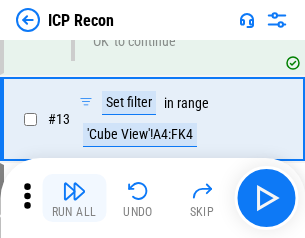 click at bounding box center [74, 191] 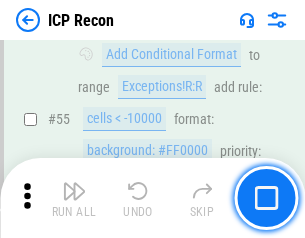 scroll, scrollTop: 1743, scrollLeft: 0, axis: vertical 